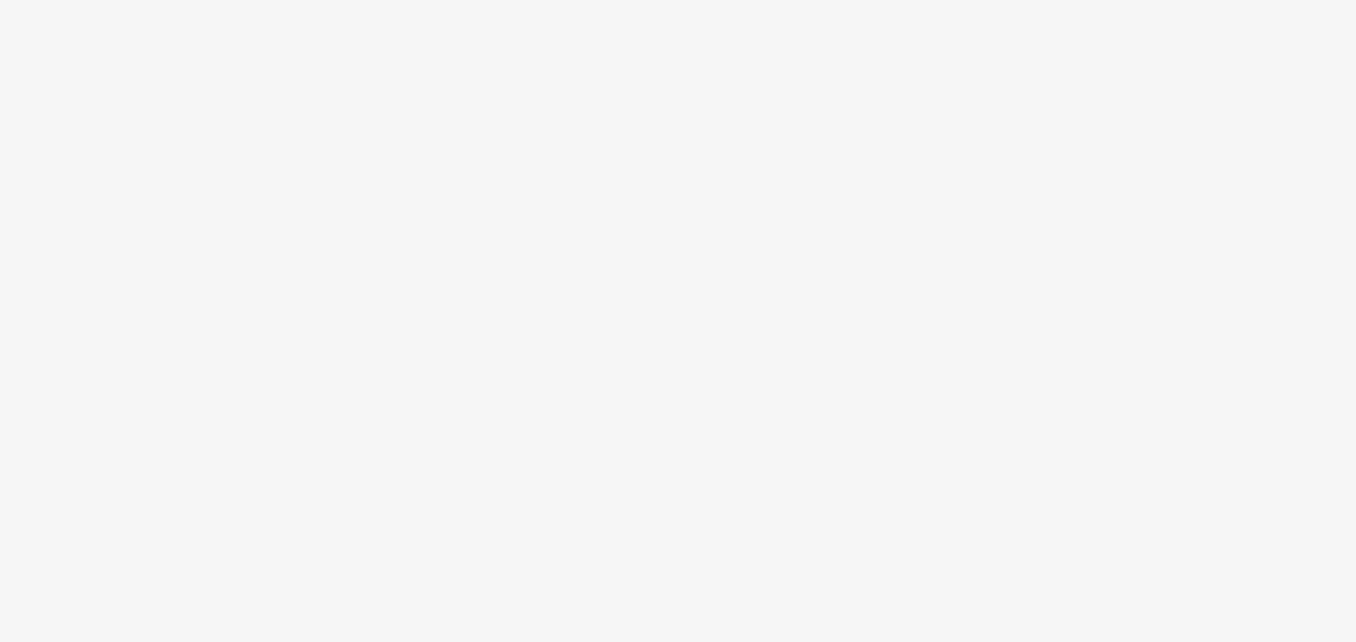 scroll, scrollTop: 0, scrollLeft: 0, axis: both 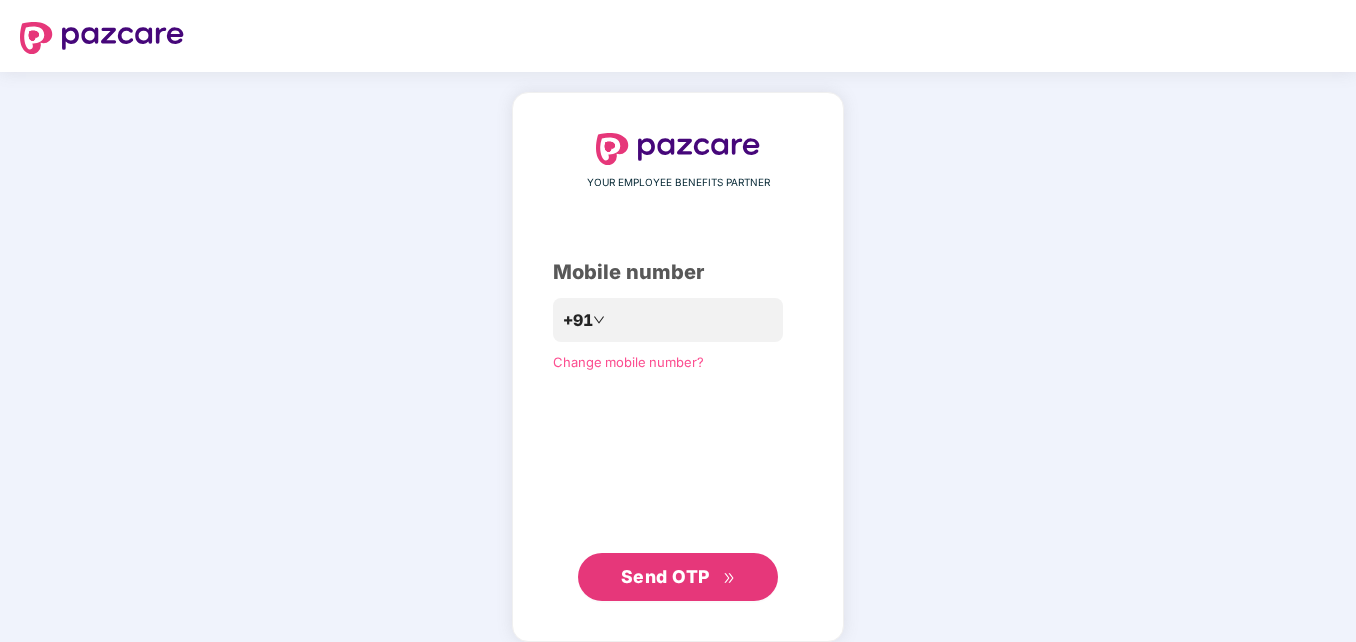 click on "Send OTP" at bounding box center (678, 577) 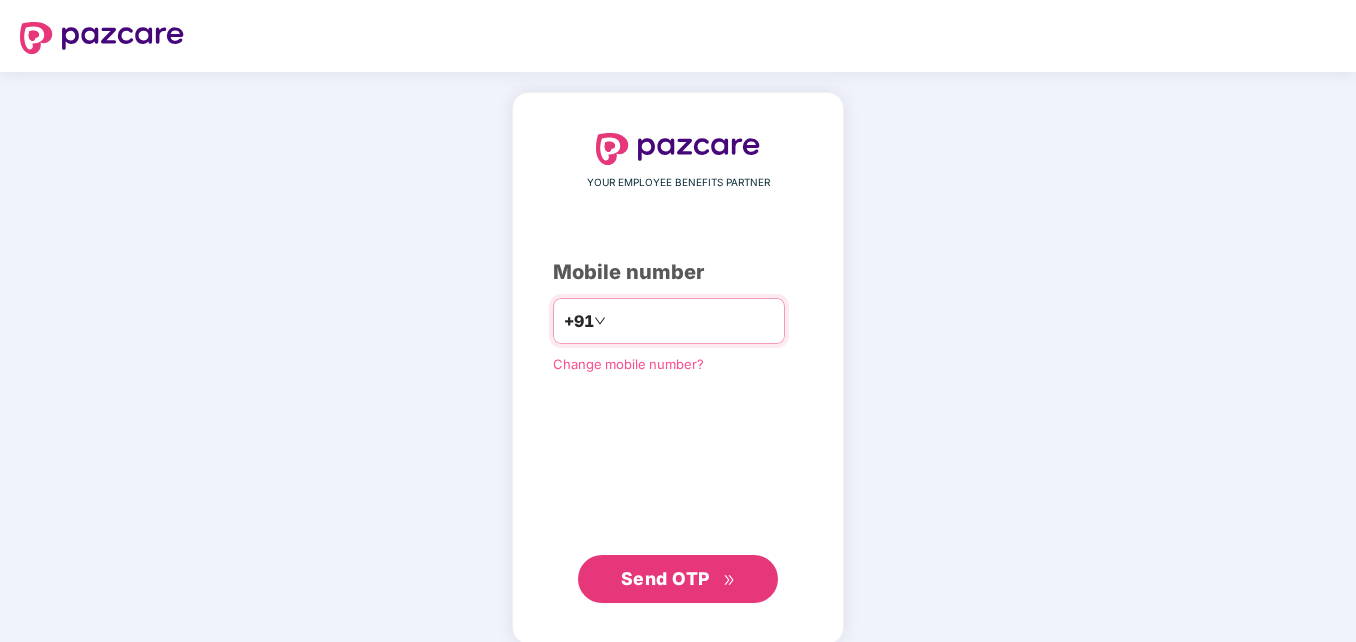 click on "**********" at bounding box center [692, 321] 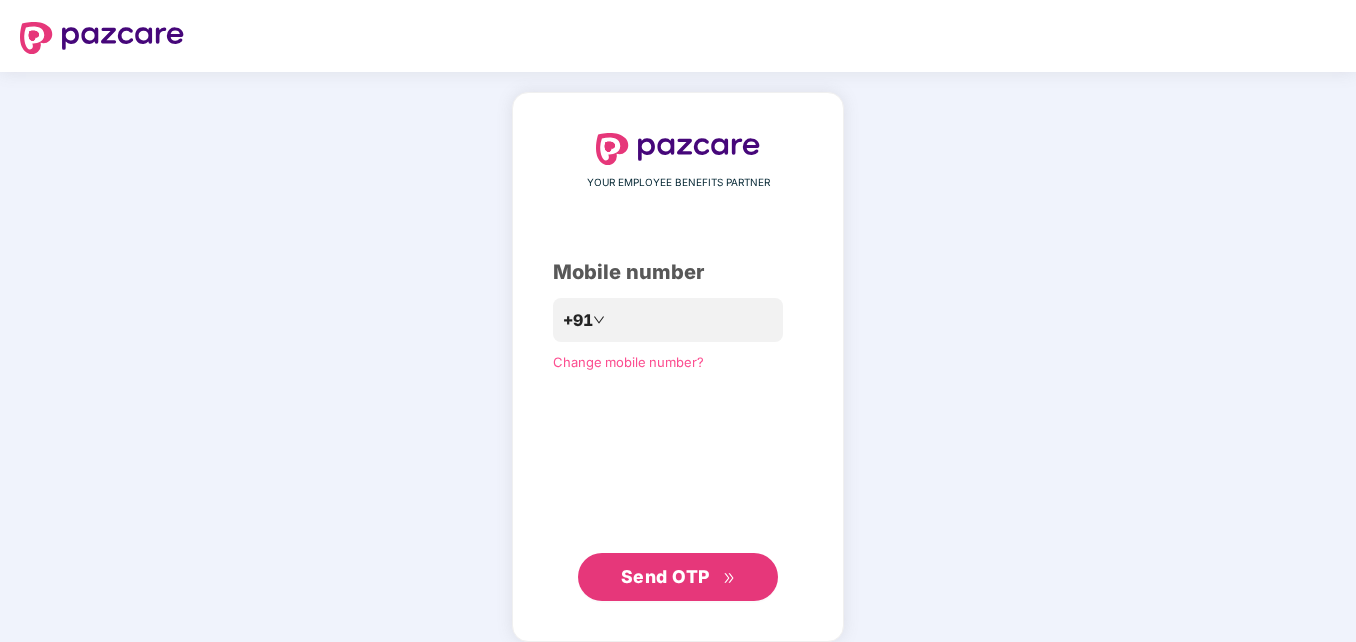 click on "**********" at bounding box center (678, 367) 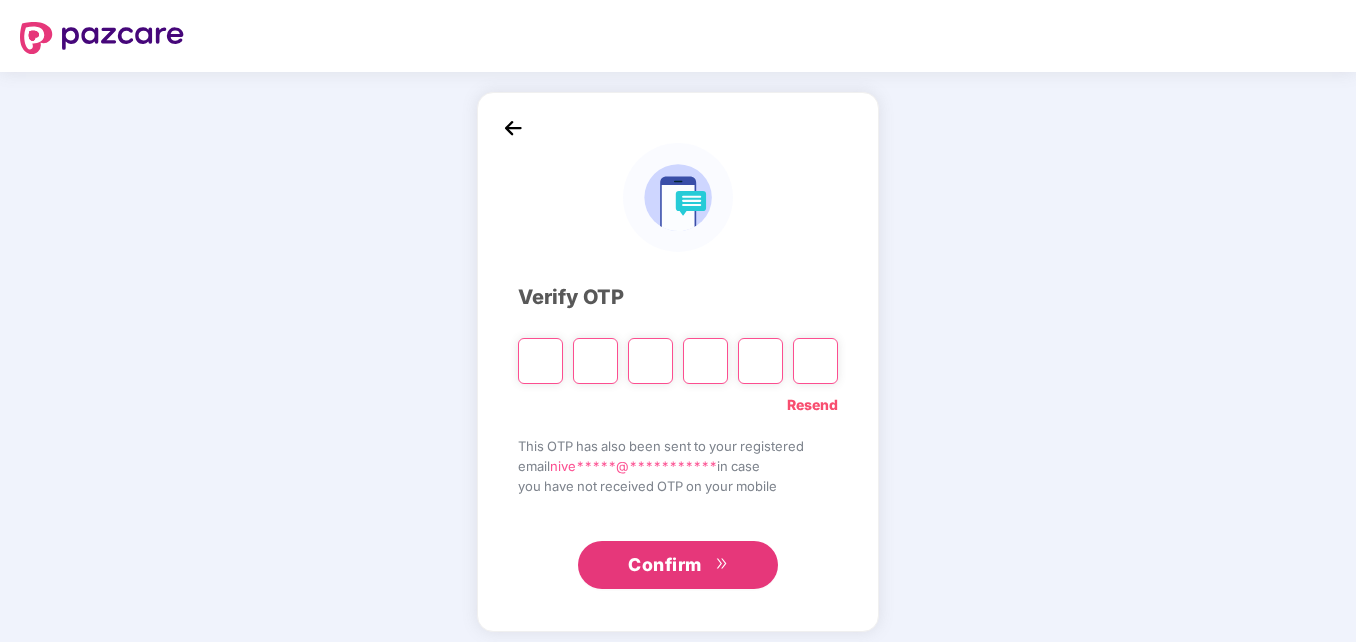 type on "*" 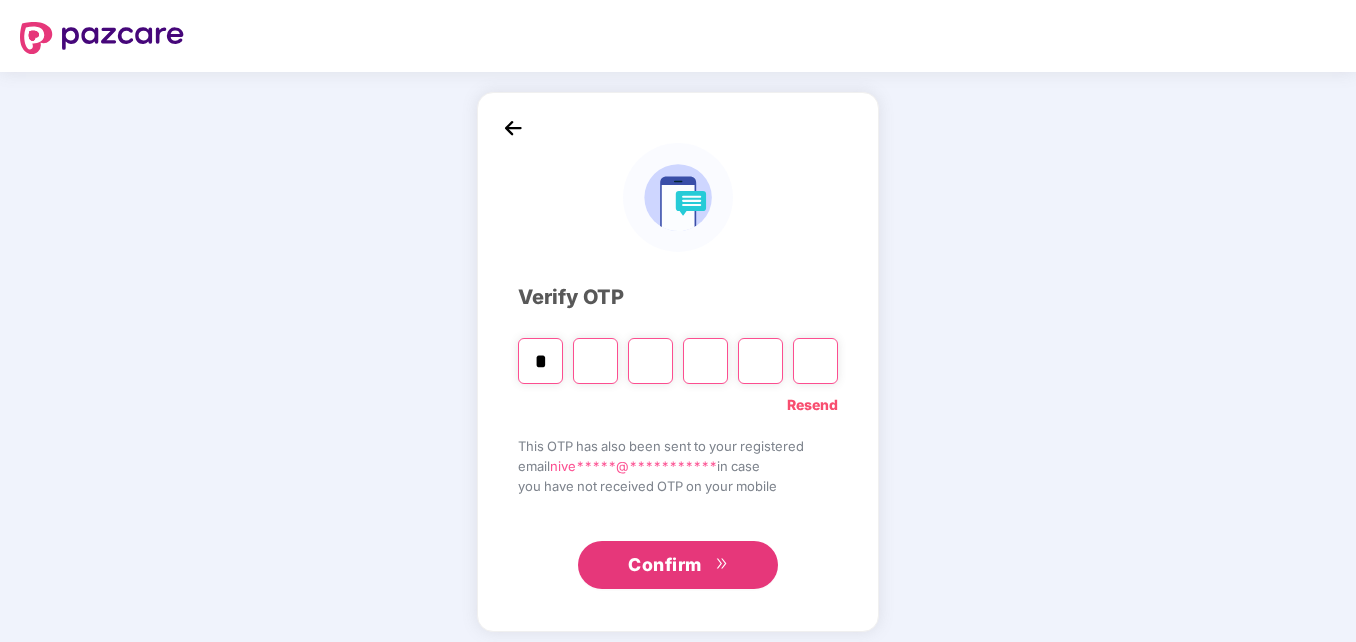 type on "*" 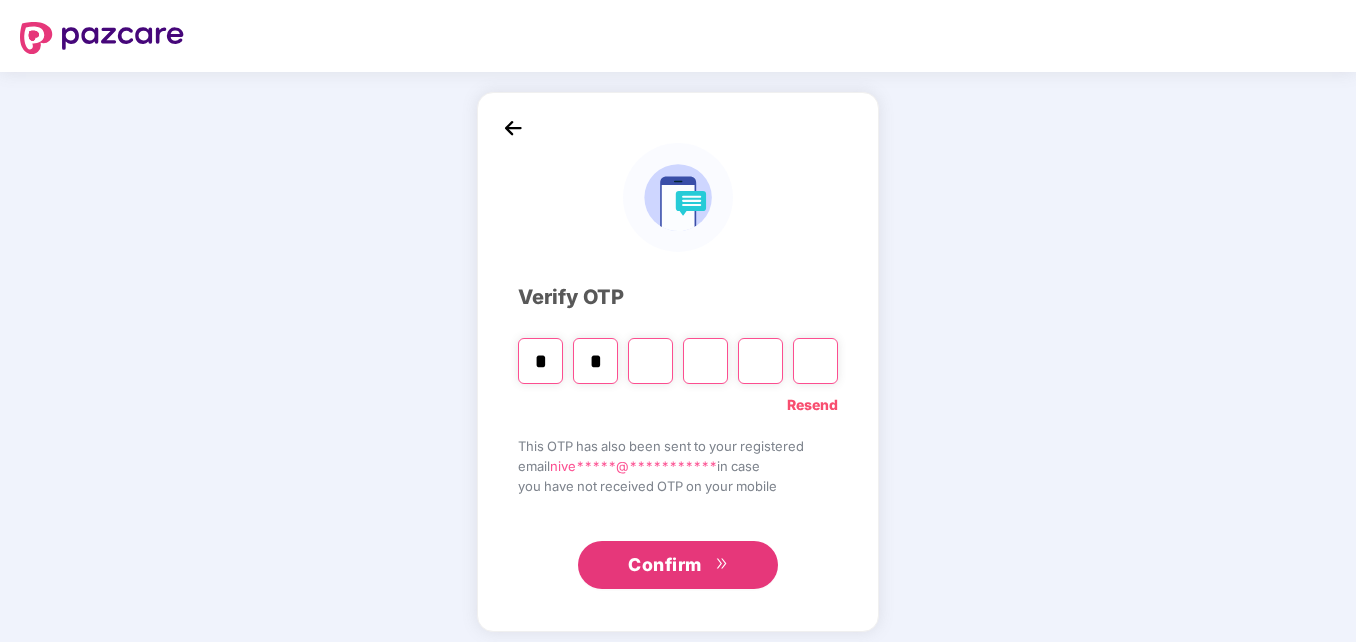 type on "*" 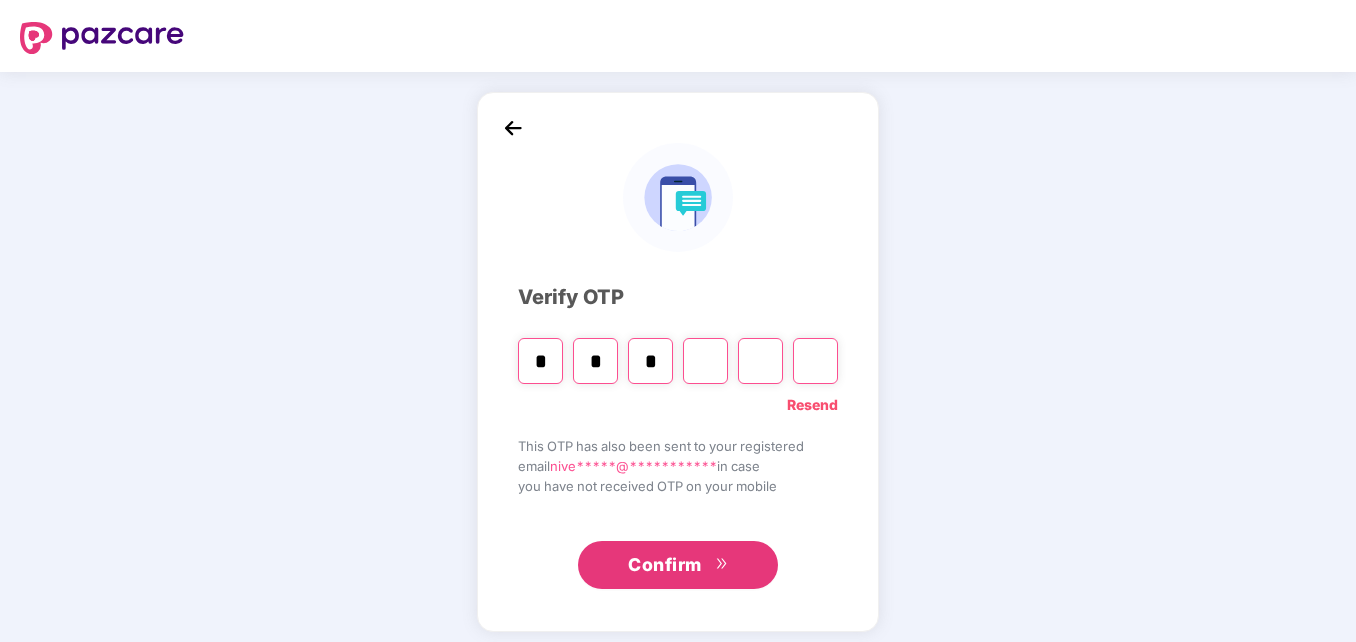 type on "*" 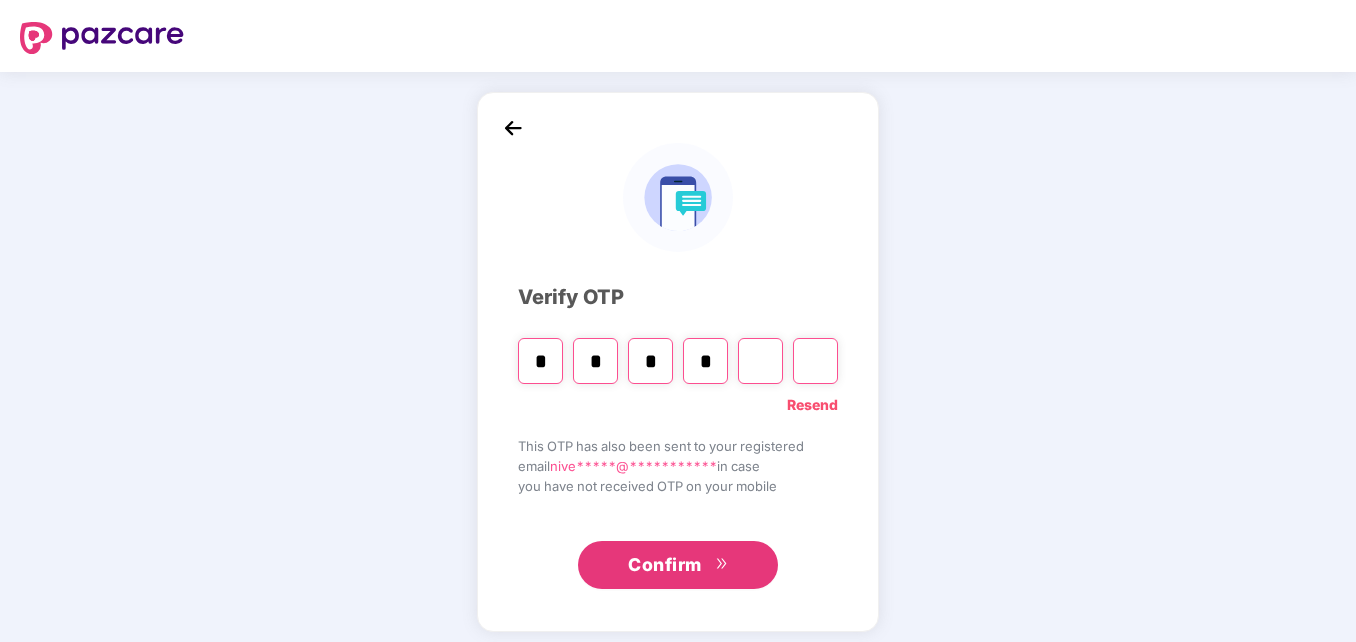 type on "*" 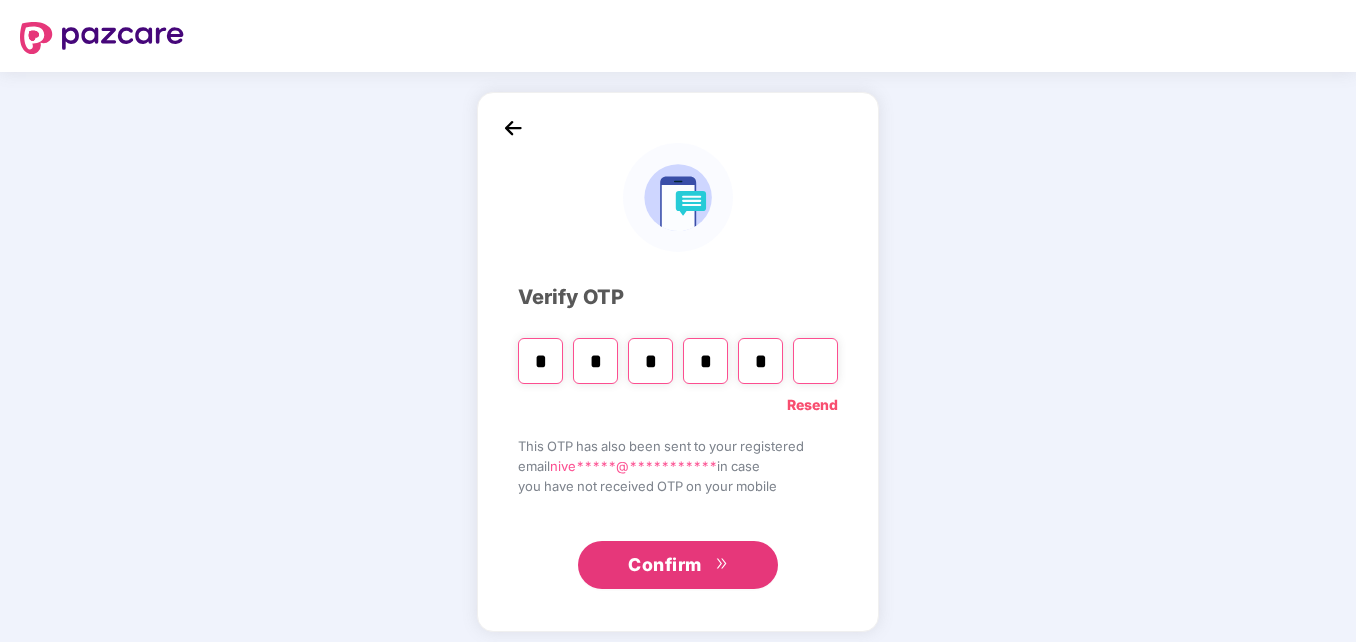 type on "*" 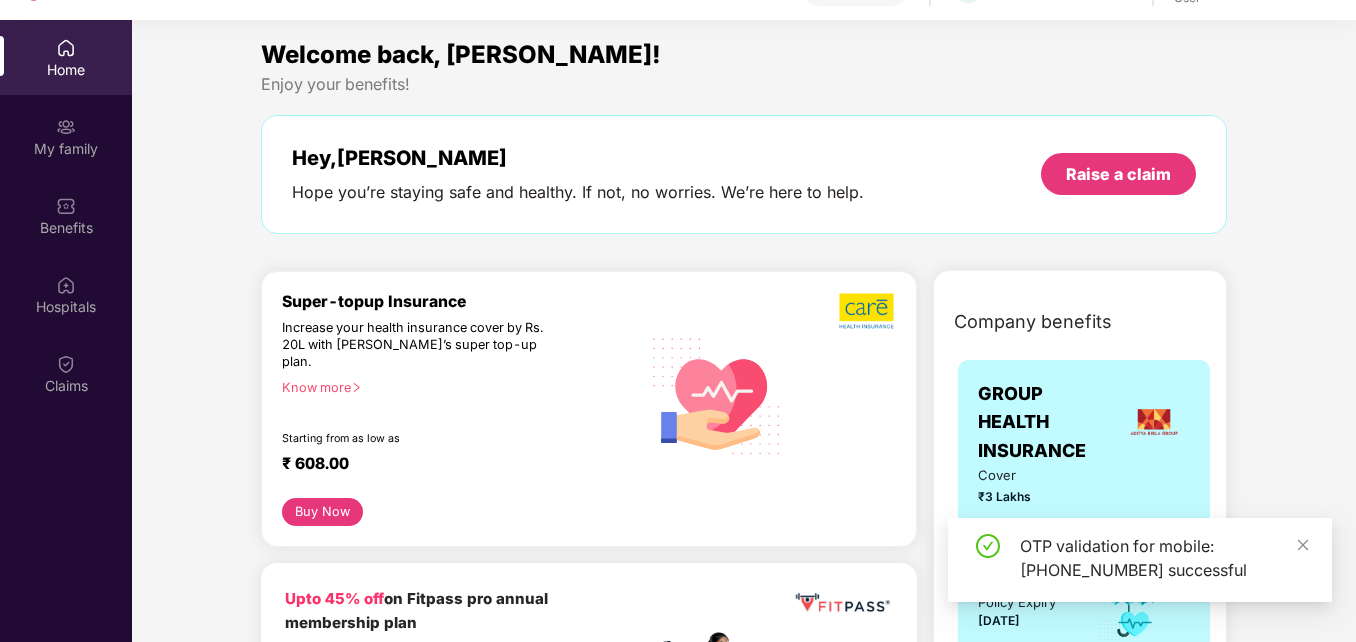 scroll, scrollTop: 112, scrollLeft: 0, axis: vertical 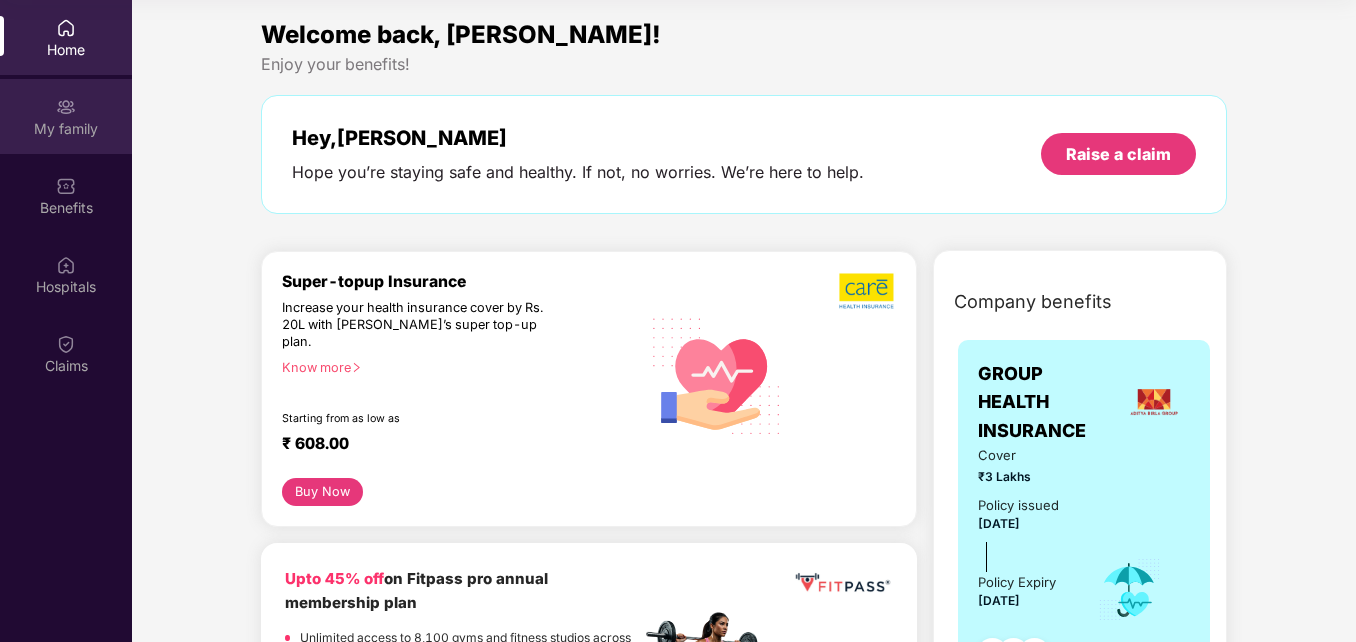 click on "My family" at bounding box center (66, 129) 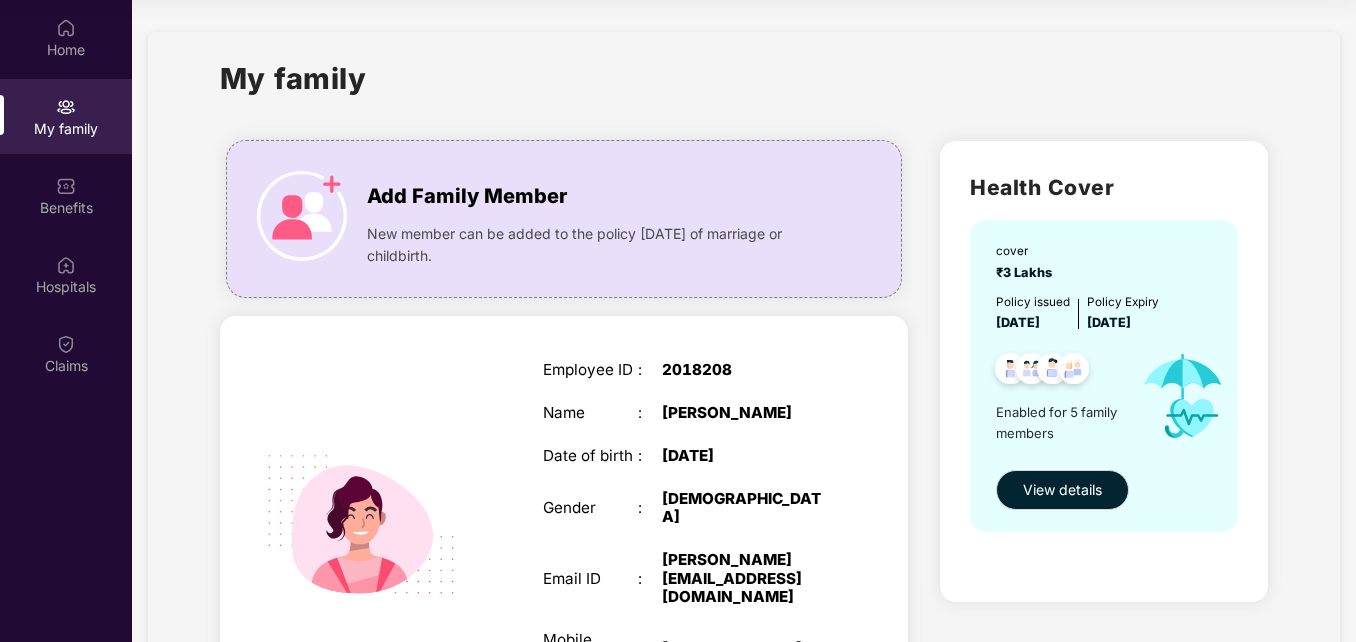 drag, startPoint x: 1353, startPoint y: 173, endPoint x: 1361, endPoint y: 228, distance: 55.578773 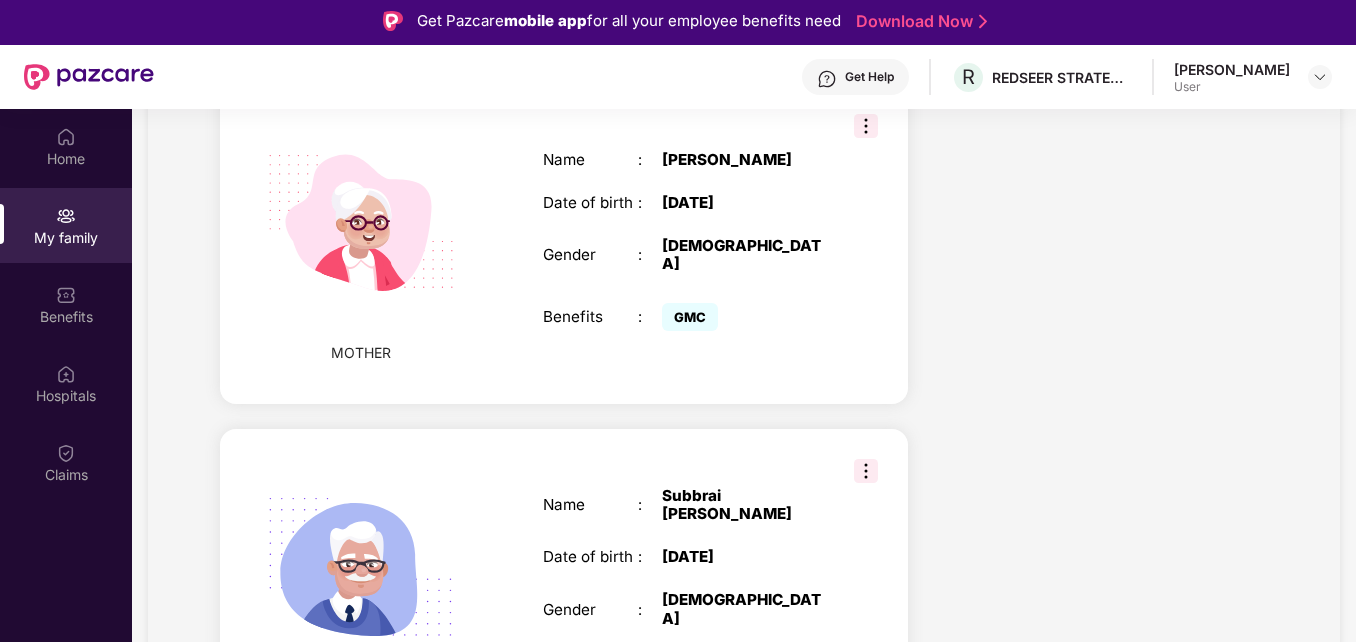 scroll, scrollTop: 1560, scrollLeft: 0, axis: vertical 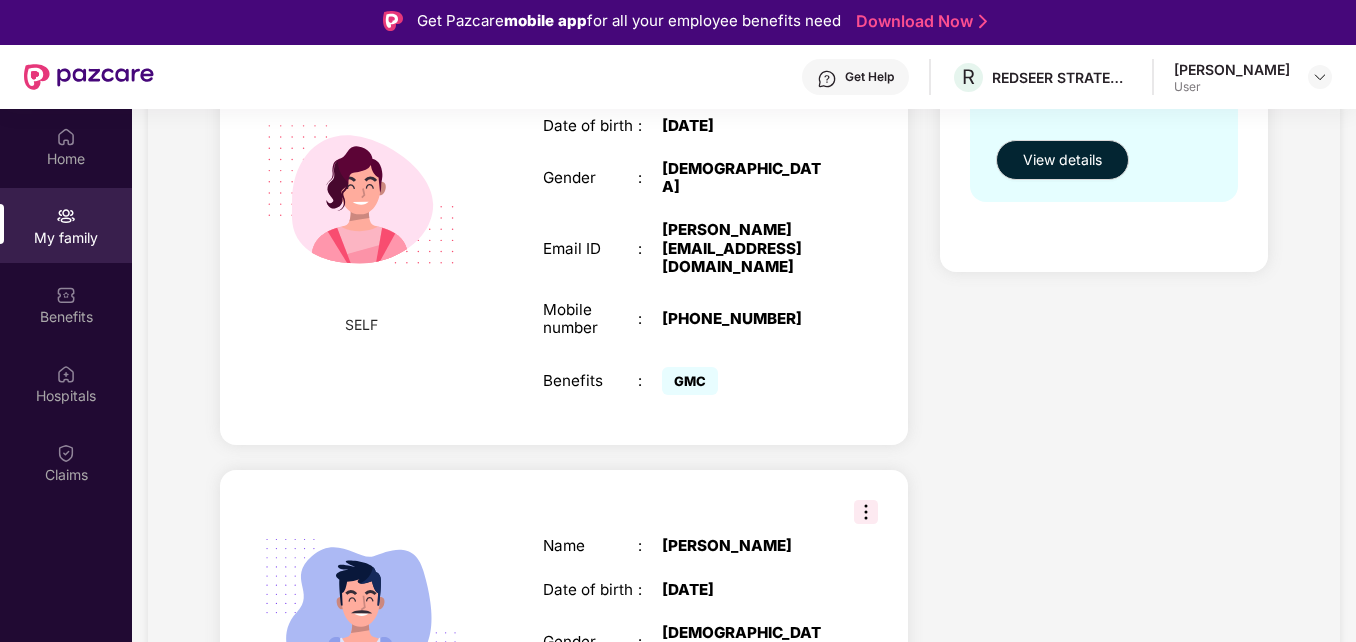 drag, startPoint x: 792, startPoint y: 360, endPoint x: 809, endPoint y: 144, distance: 216.66795 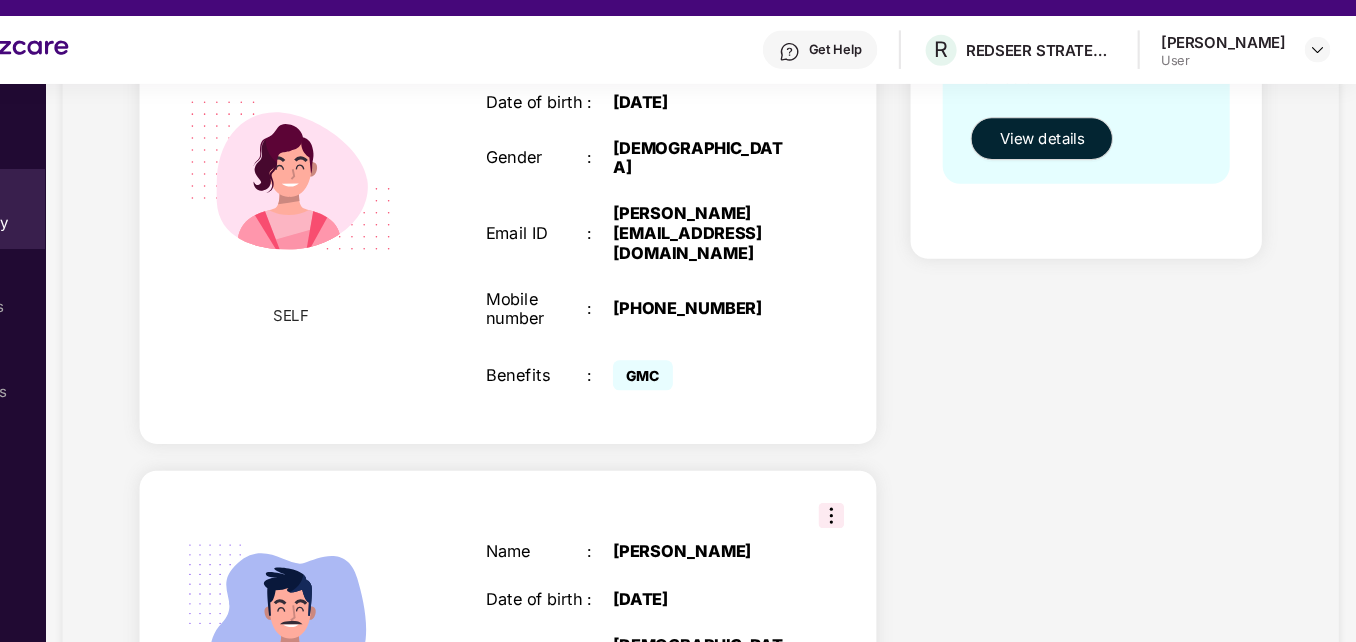 scroll, scrollTop: 3, scrollLeft: 0, axis: vertical 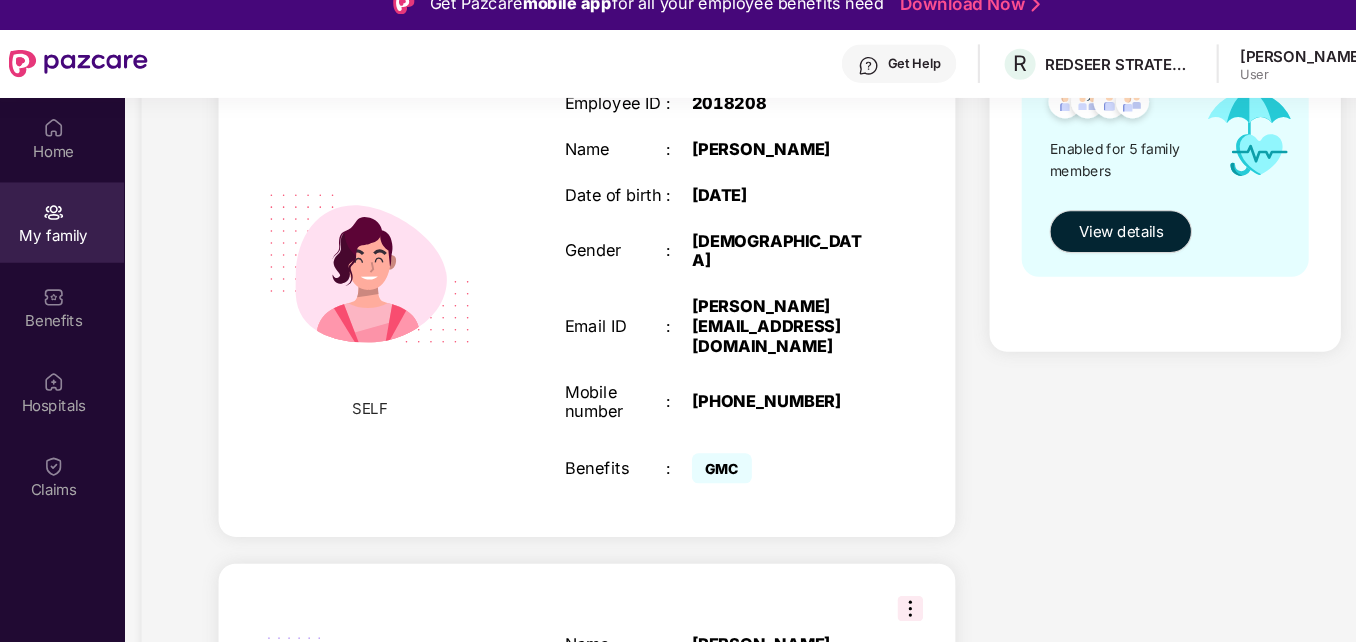 drag, startPoint x: 1281, startPoint y: 521, endPoint x: 1283, endPoint y: 647, distance: 126.01587 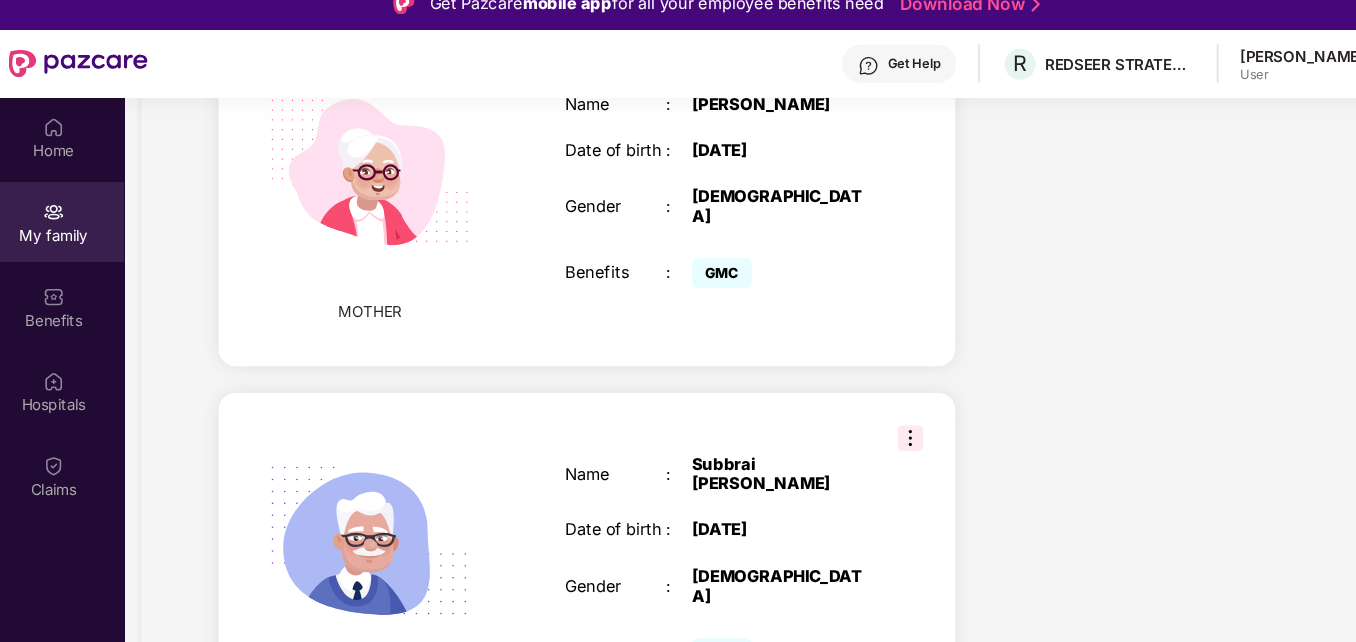 scroll, scrollTop: 112, scrollLeft: 0, axis: vertical 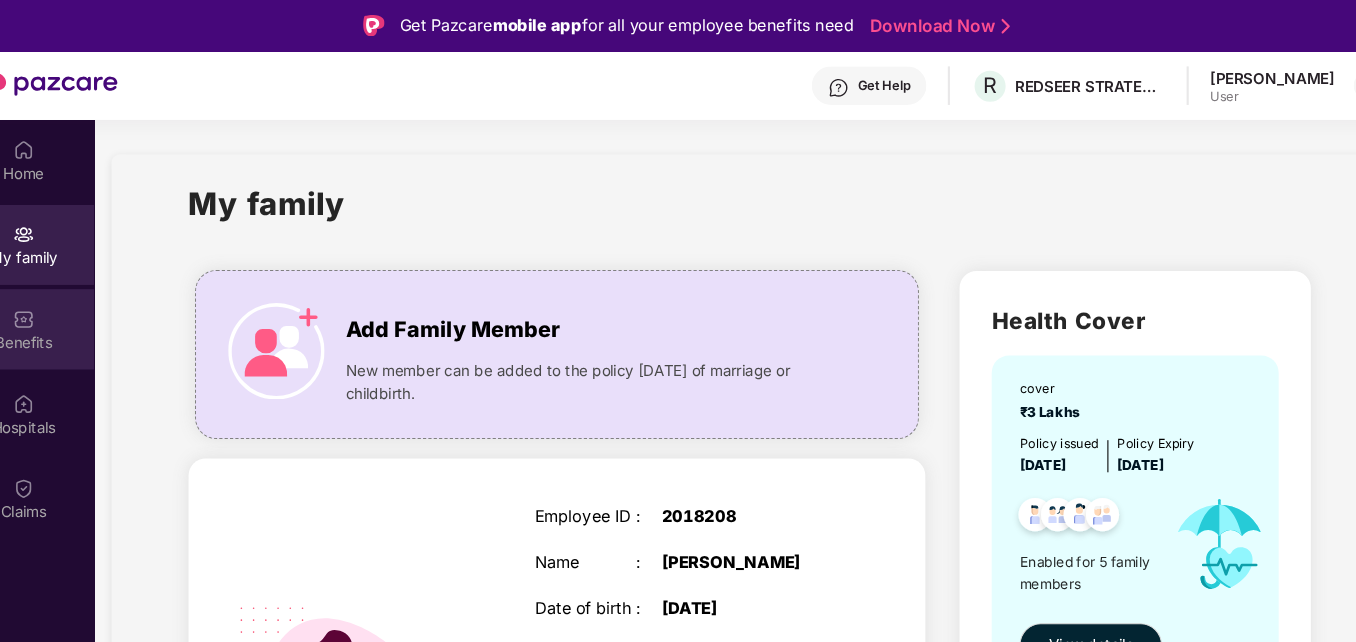 click at bounding box center [66, 298] 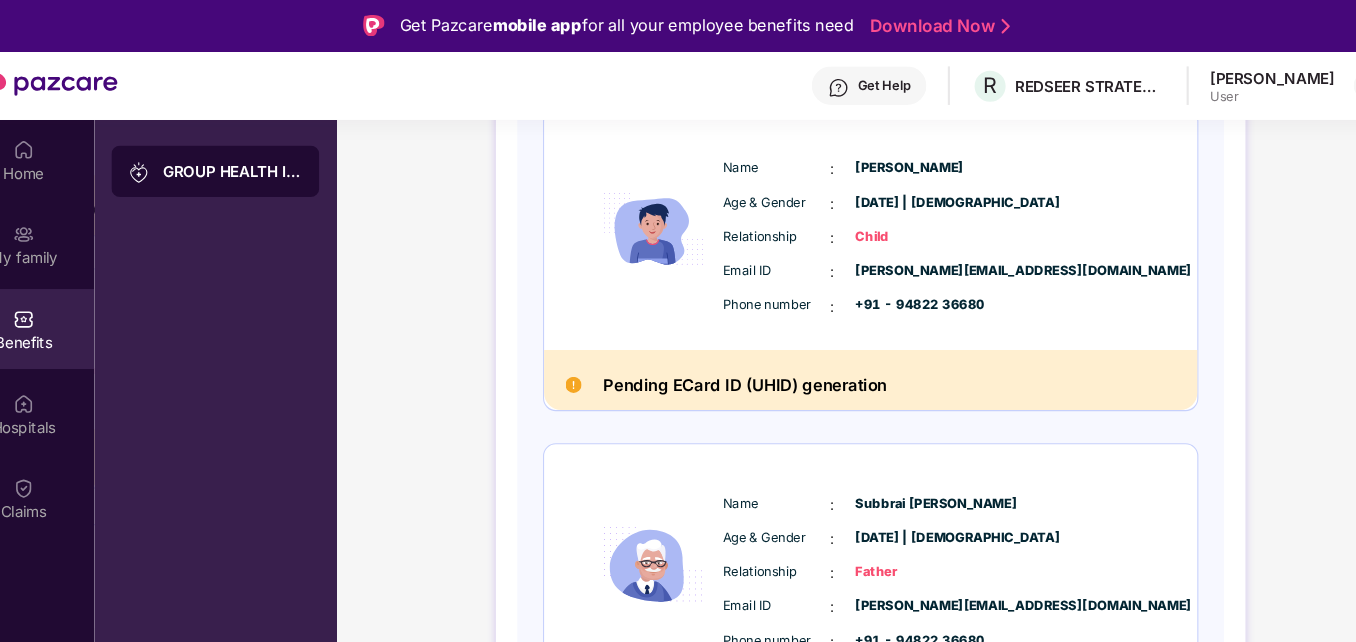 scroll, scrollTop: 1310, scrollLeft: 0, axis: vertical 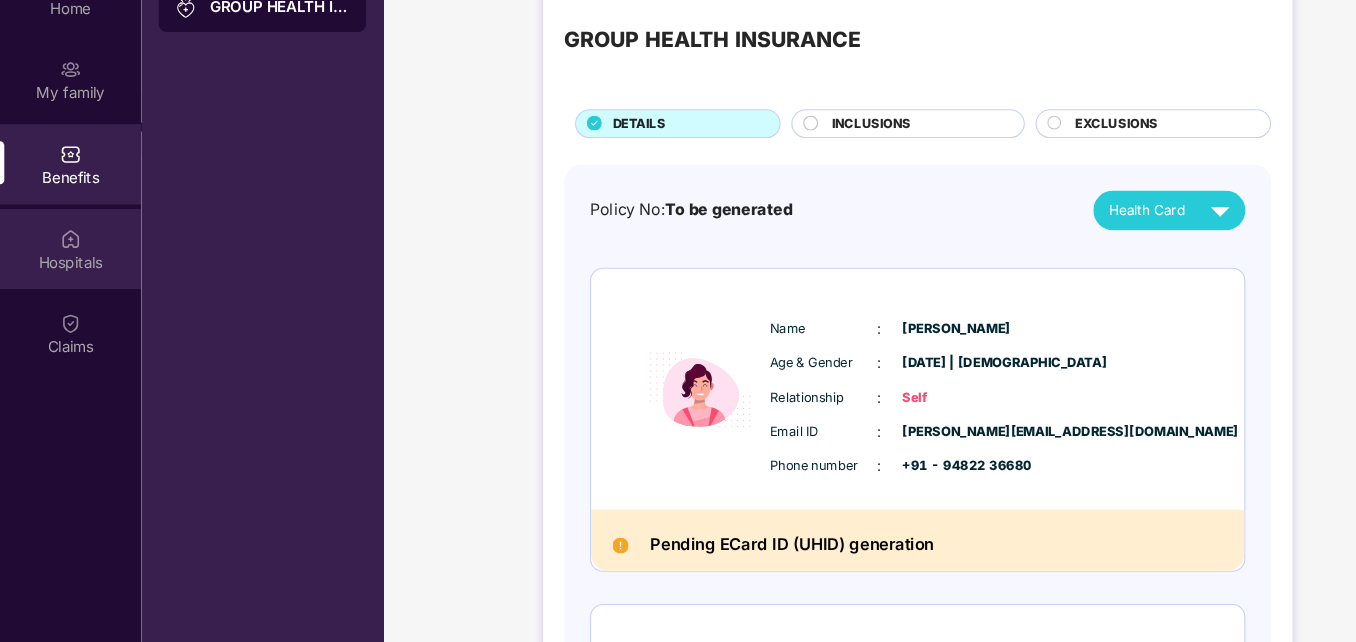 click on "Hospitals" at bounding box center [66, 274] 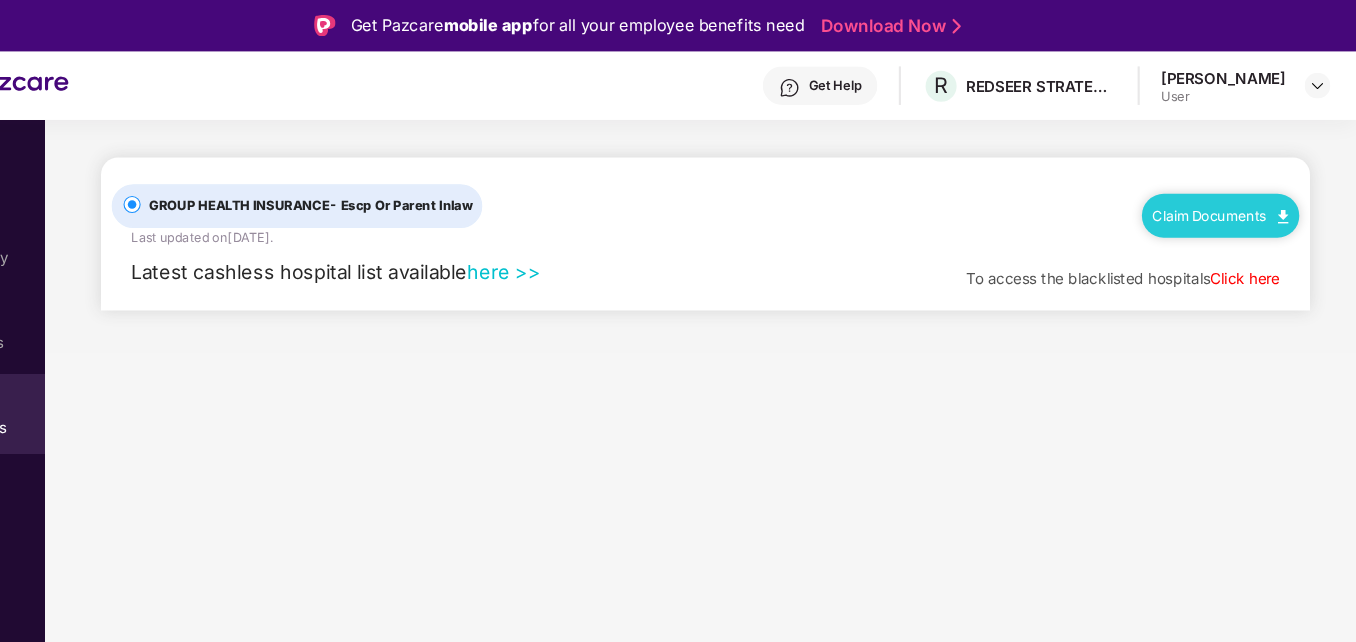 scroll, scrollTop: 0, scrollLeft: 0, axis: both 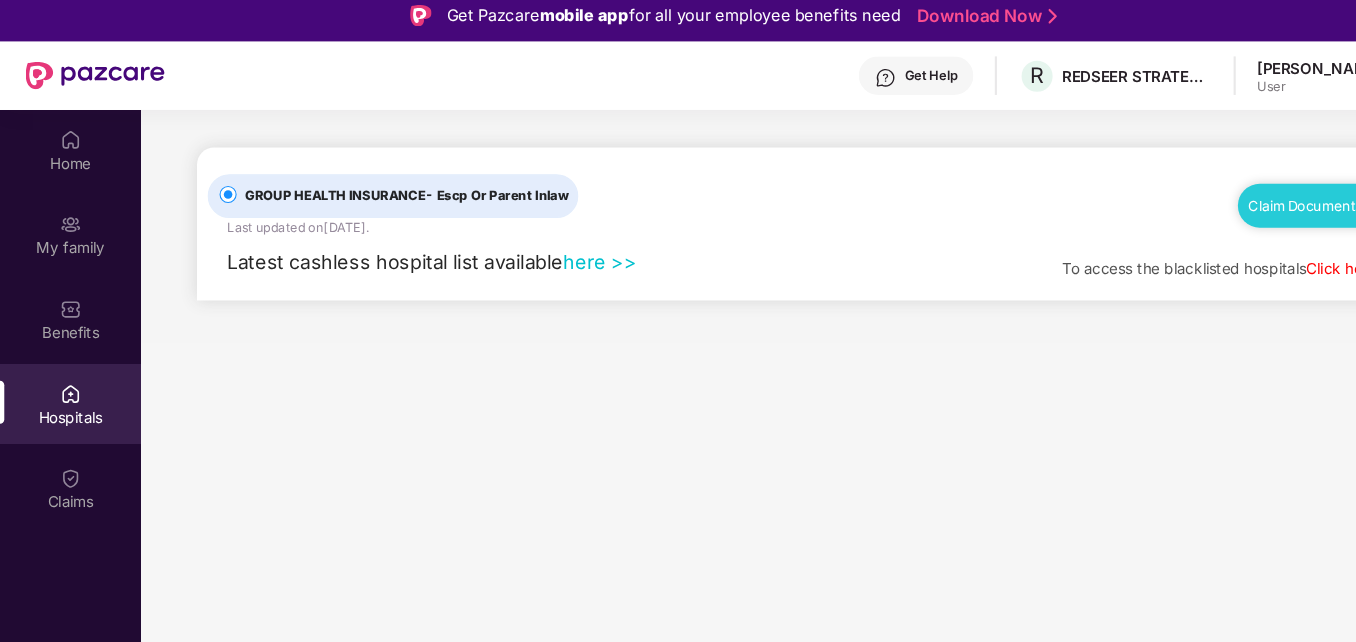 click on "here >>" at bounding box center [560, 254] 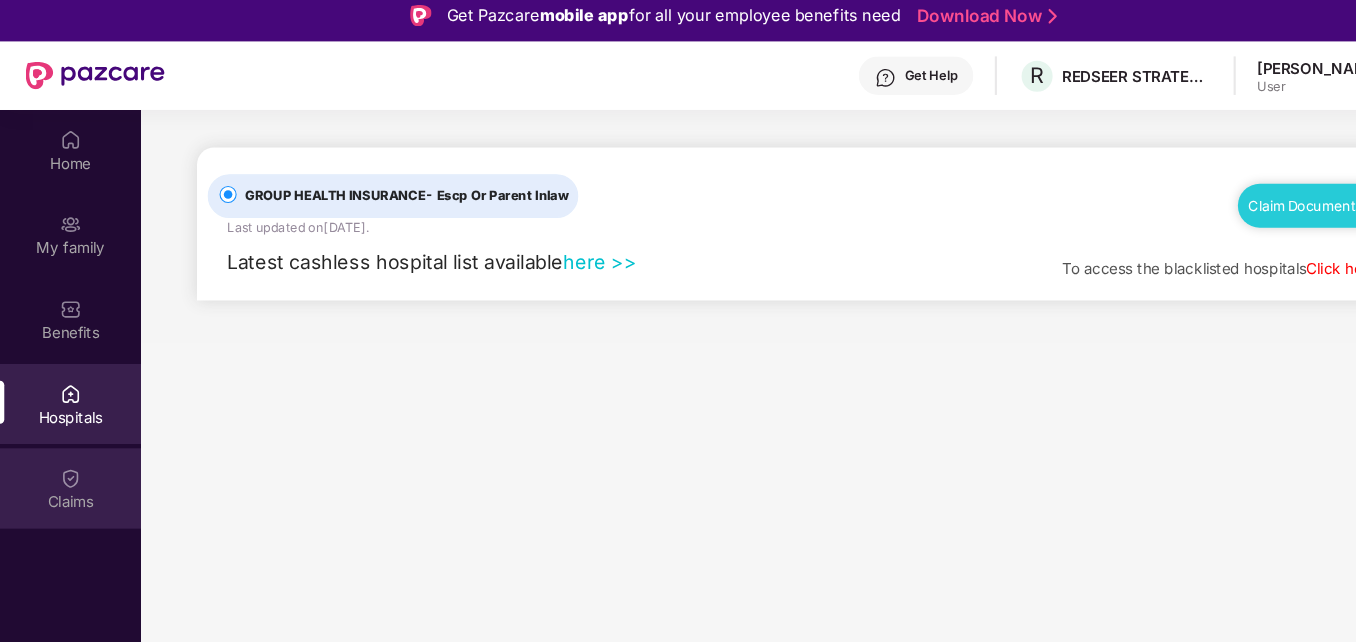 click on "Claims" at bounding box center (66, 478) 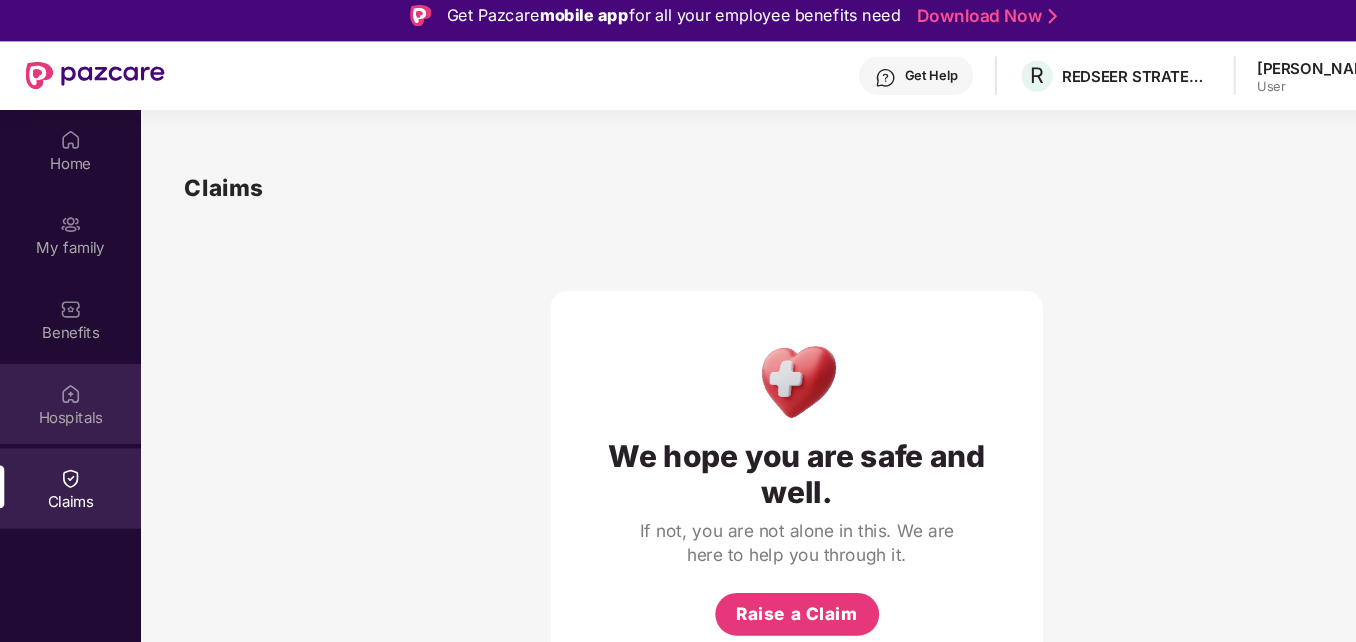 click on "Hospitals" at bounding box center (66, 399) 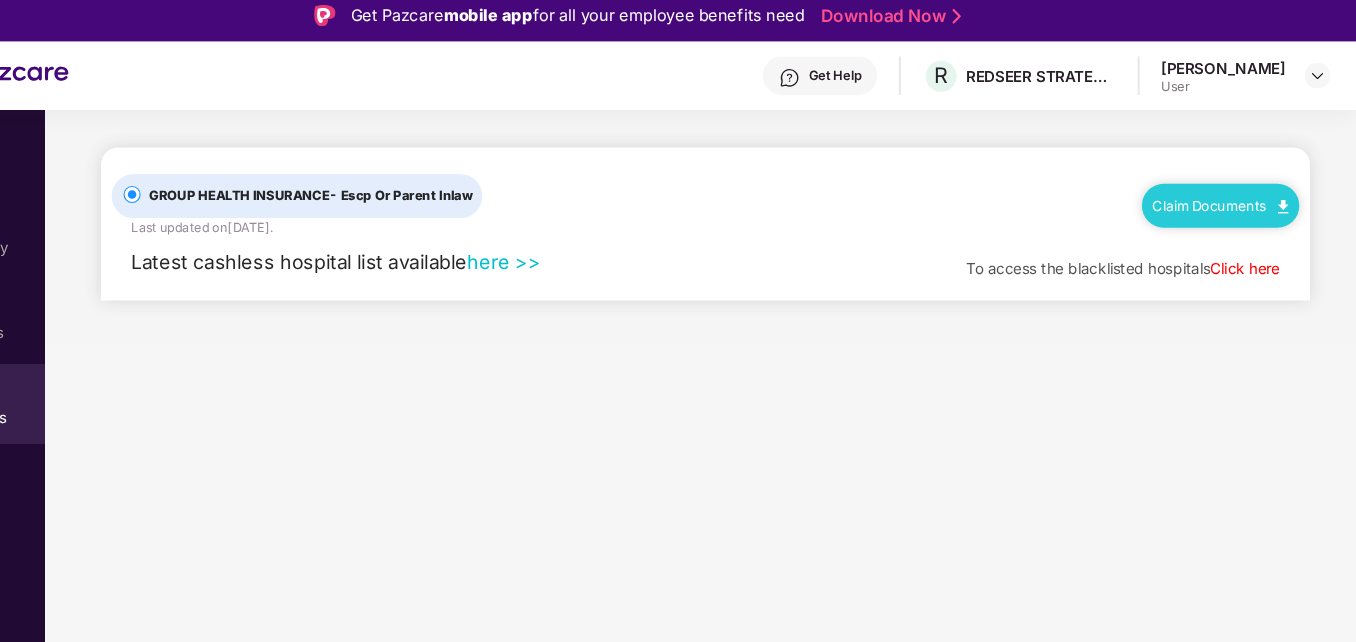 scroll, scrollTop: 0, scrollLeft: 0, axis: both 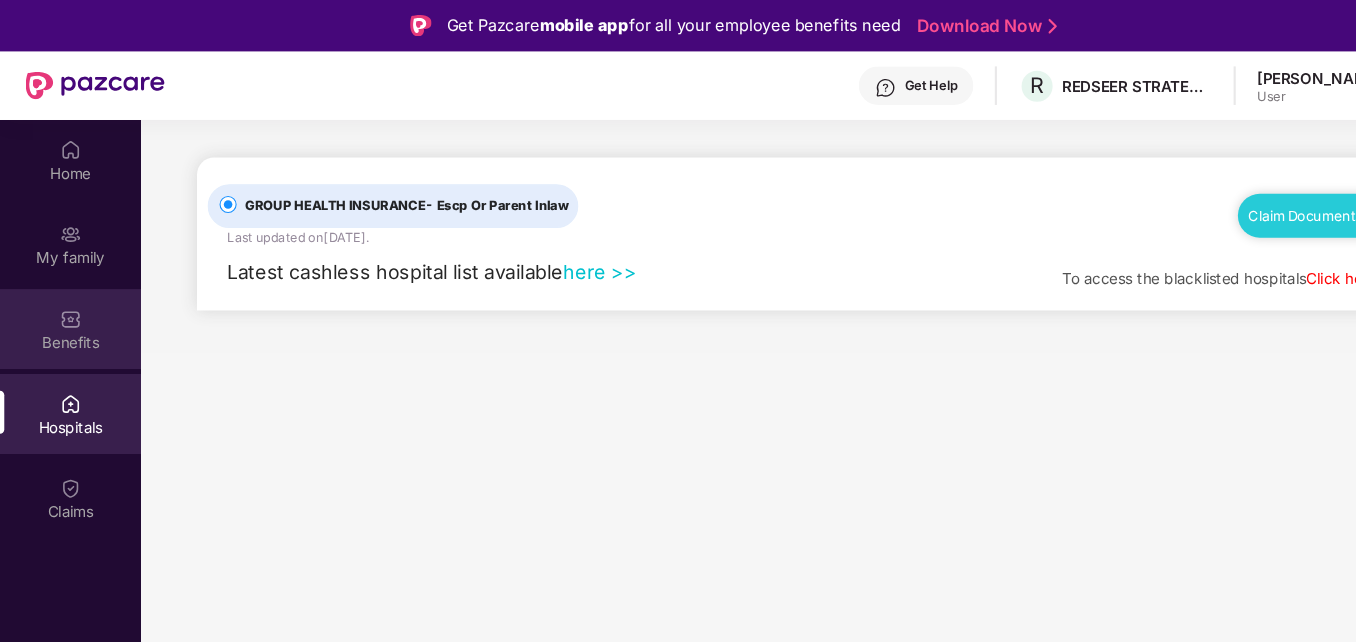 click on "Benefits" at bounding box center (66, 320) 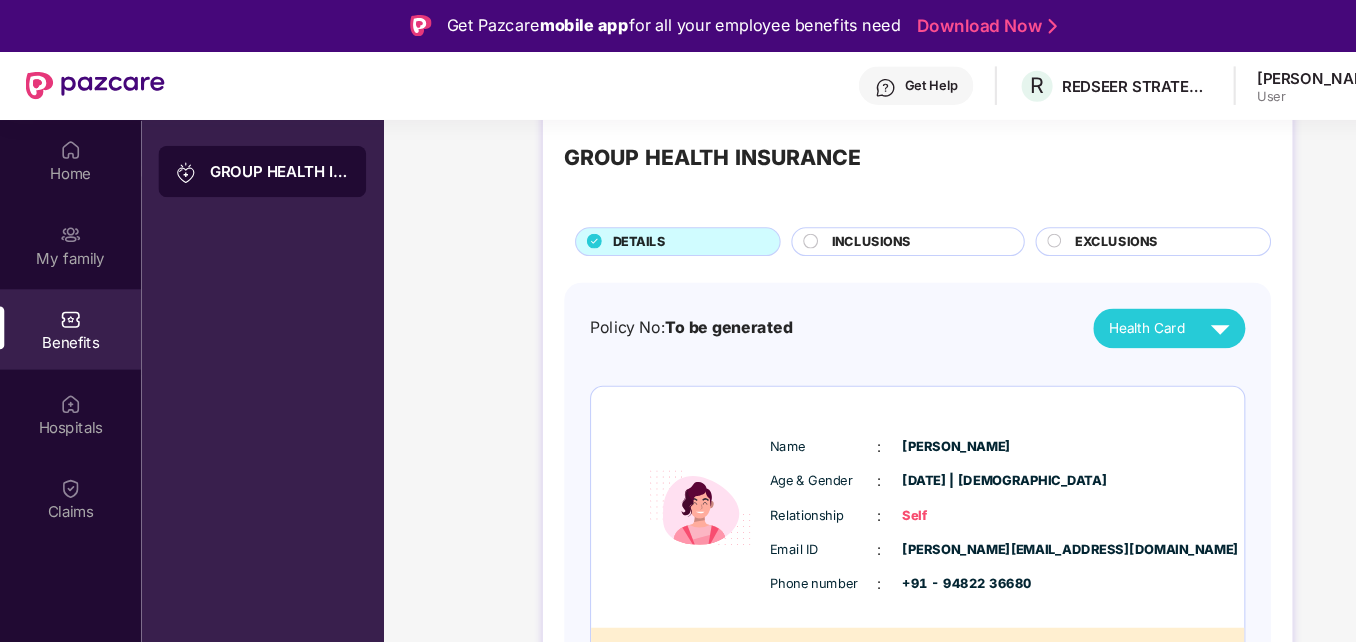 scroll, scrollTop: 0, scrollLeft: 0, axis: both 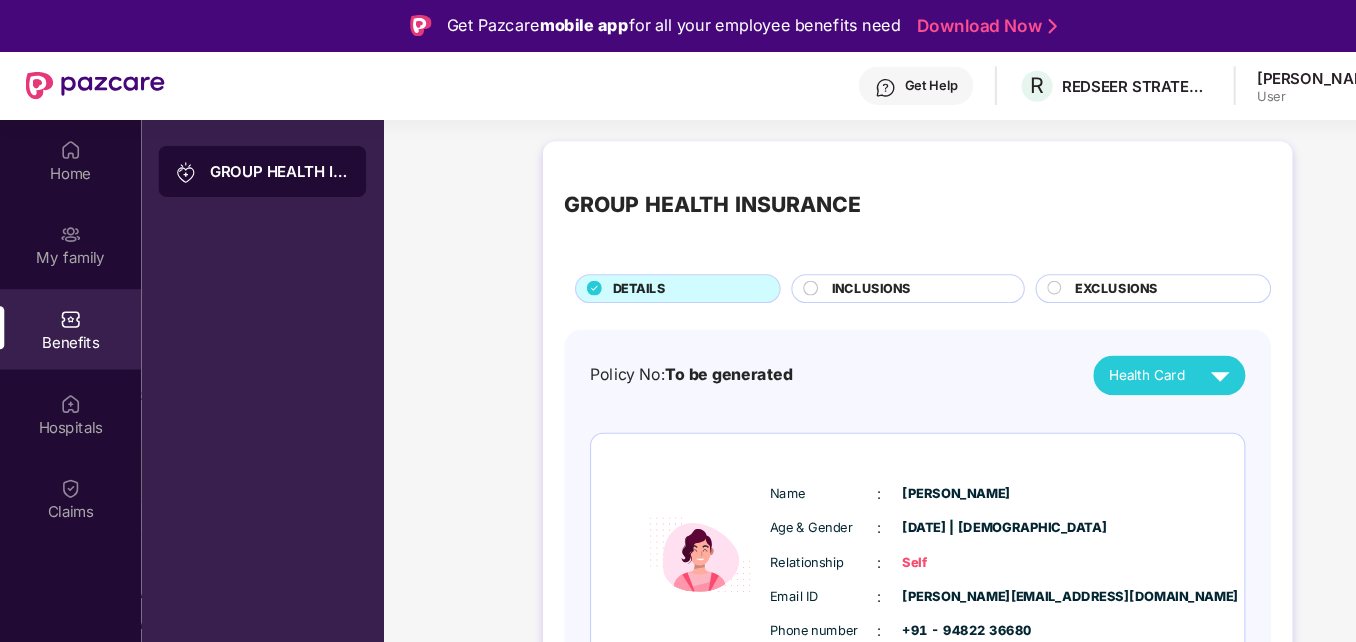 click on "INCLUSIONS" at bounding box center [856, 271] 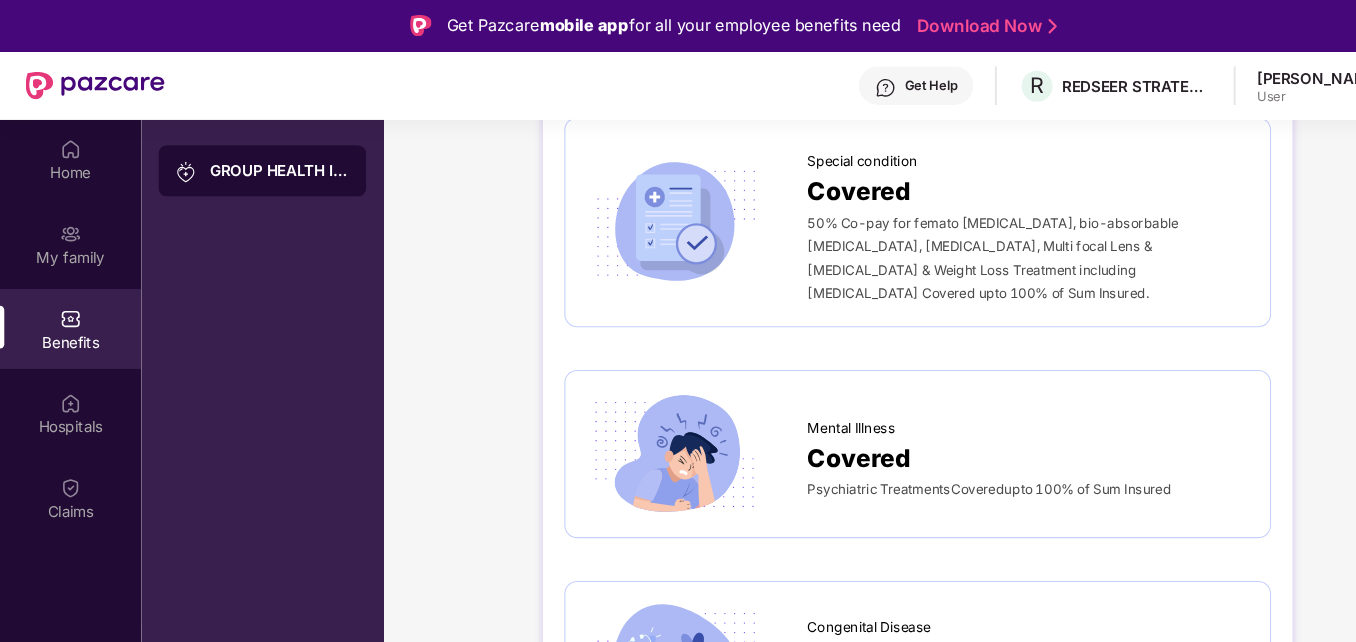 scroll, scrollTop: 4402, scrollLeft: 0, axis: vertical 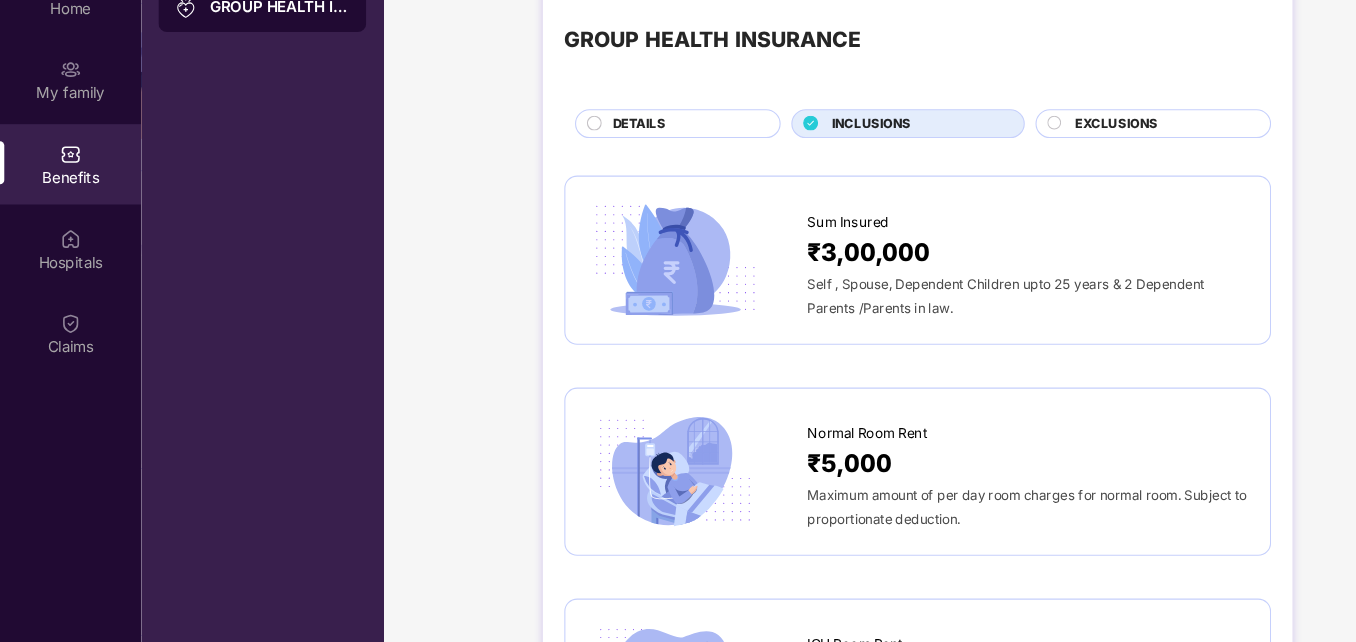 click on "EXCLUSIONS" at bounding box center (1085, 159) 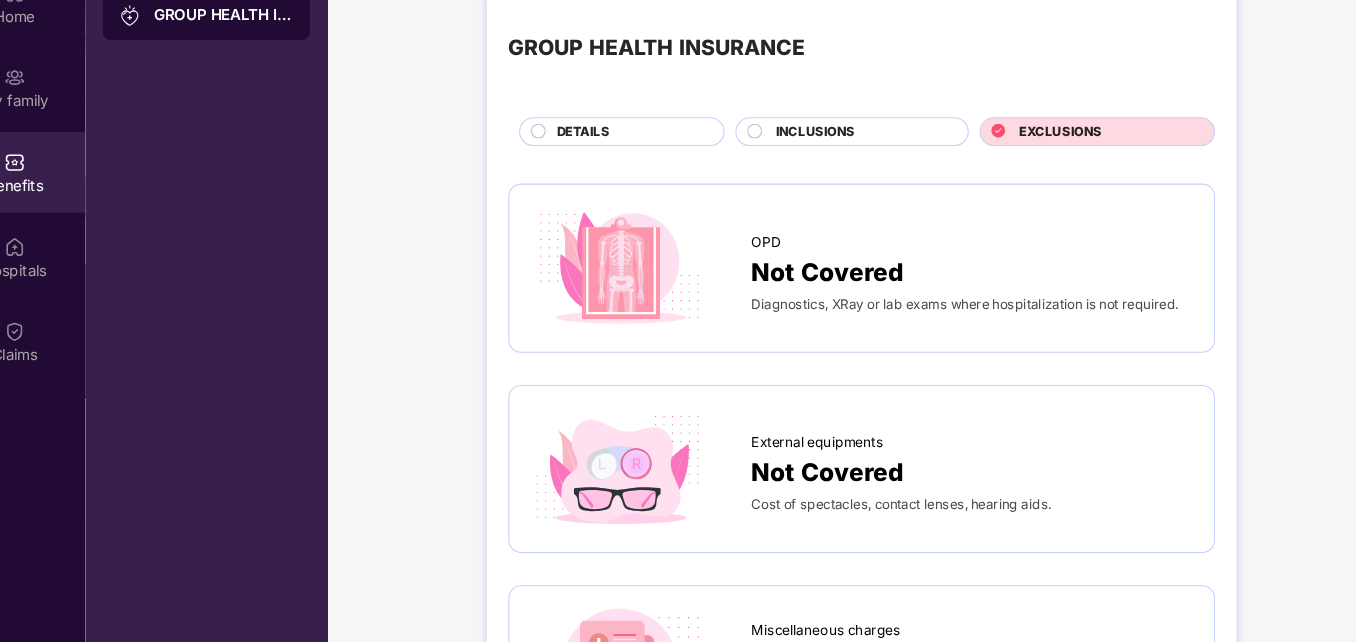 scroll, scrollTop: 112, scrollLeft: 0, axis: vertical 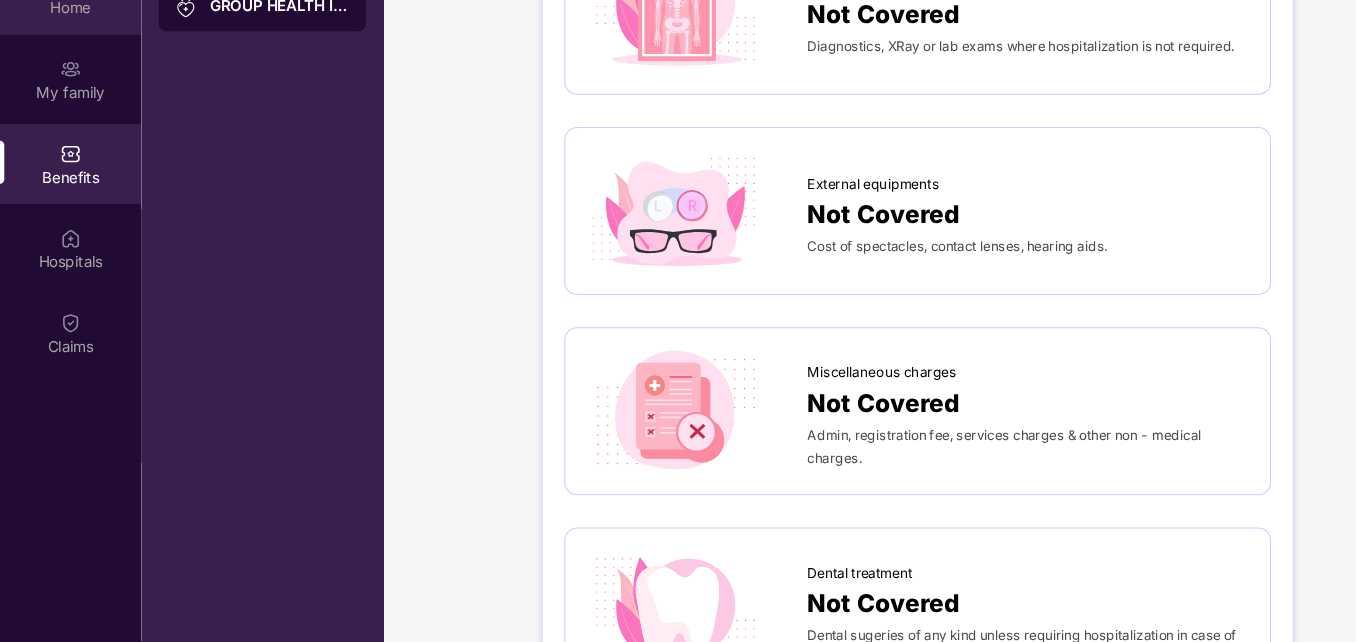 click on "Home" at bounding box center (66, 50) 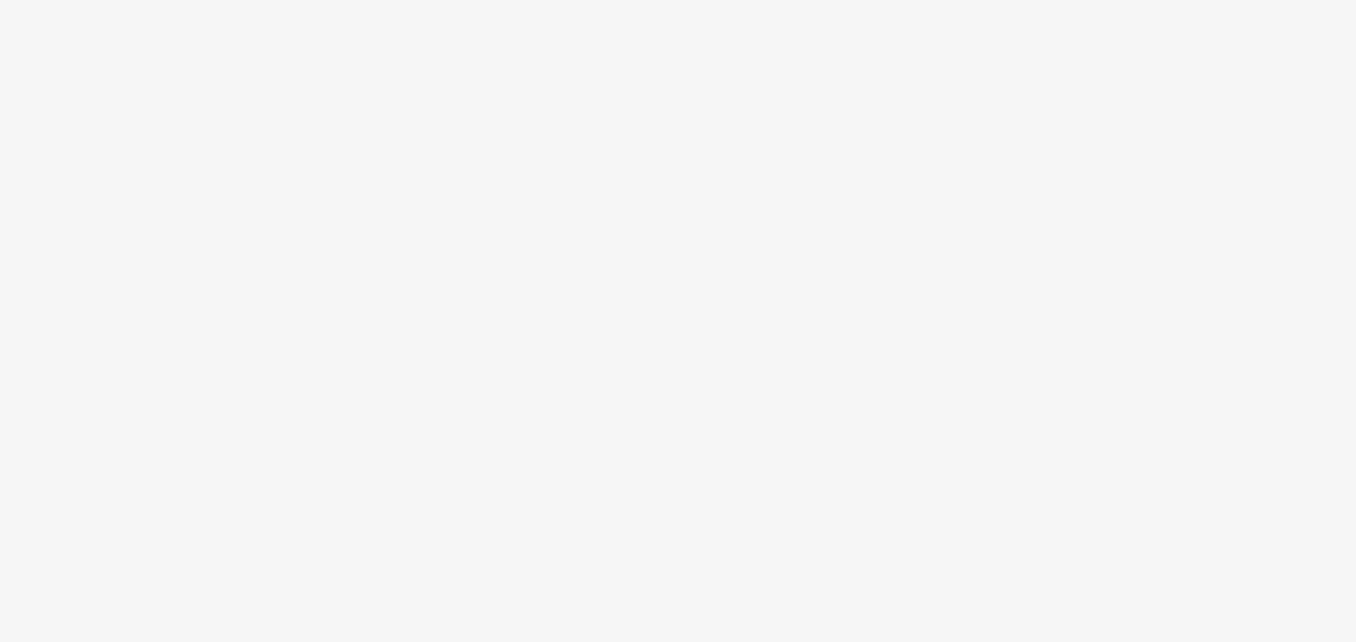 scroll, scrollTop: 0, scrollLeft: 0, axis: both 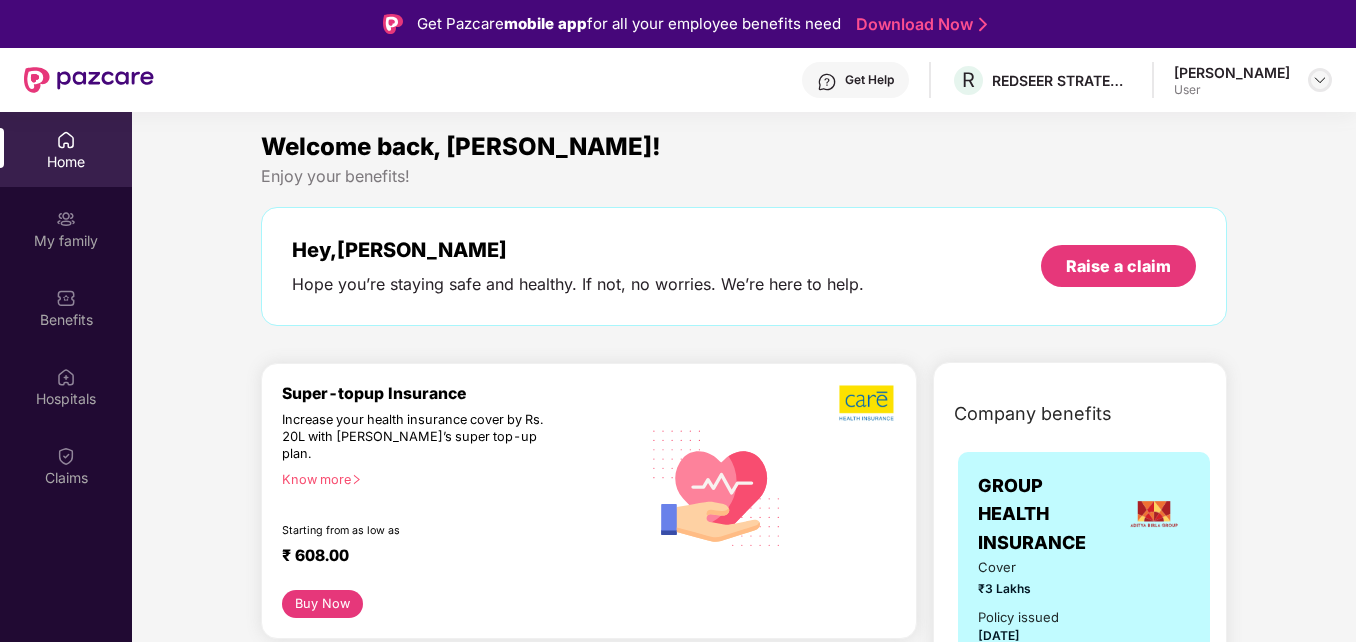 click at bounding box center [1320, 80] 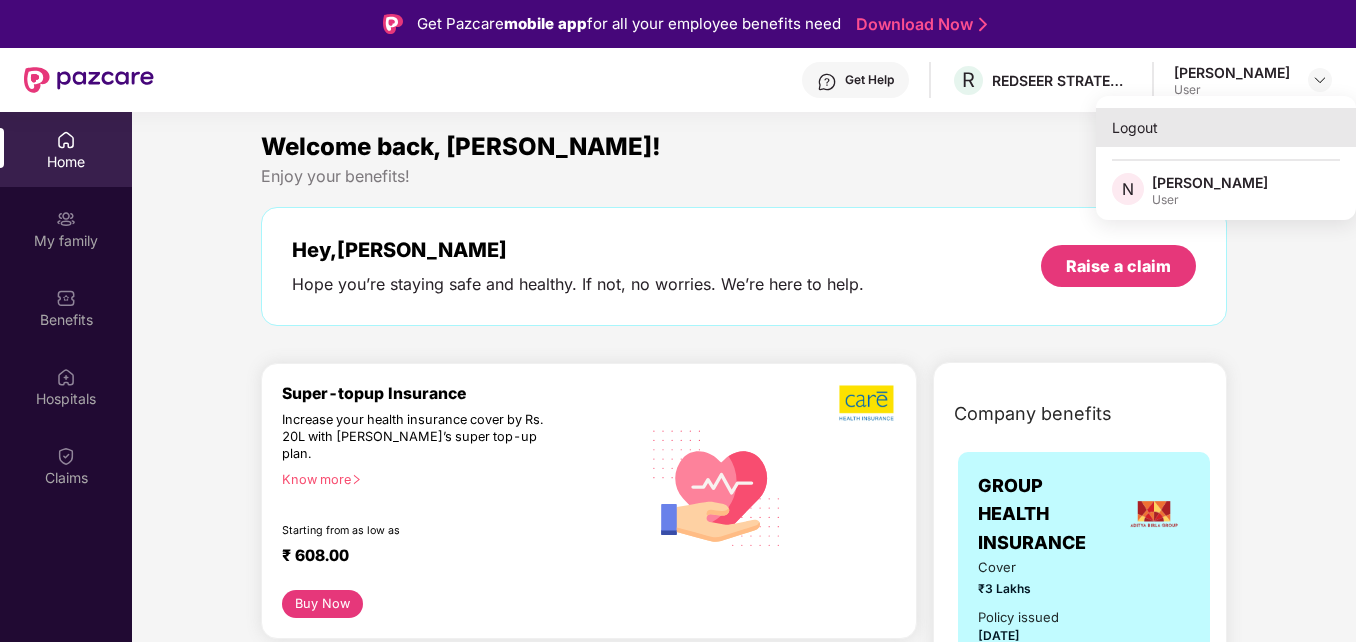 click on "Logout" at bounding box center [1226, 127] 